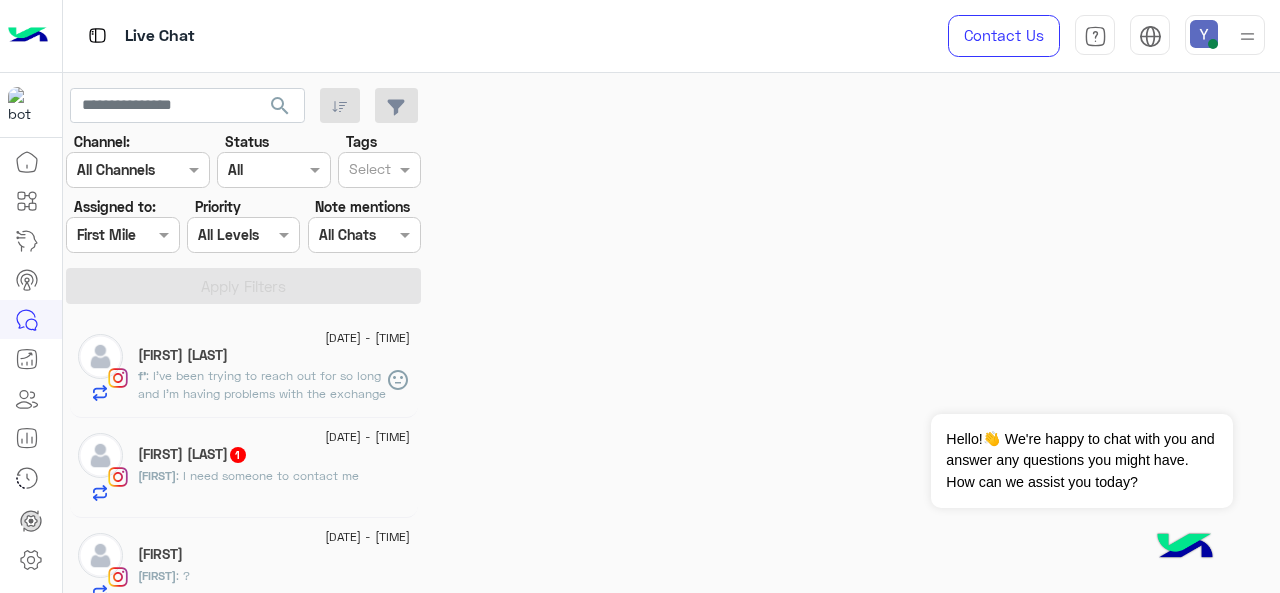 scroll, scrollTop: 0, scrollLeft: 0, axis: both 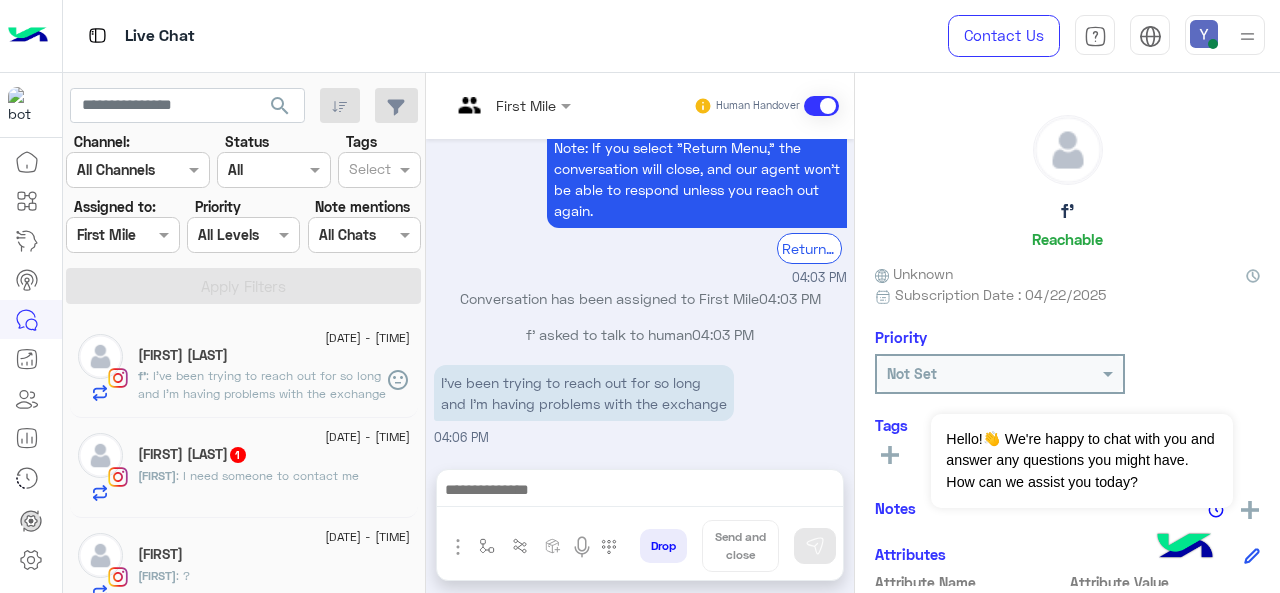 click on "Live Chat" at bounding box center [469, 36] 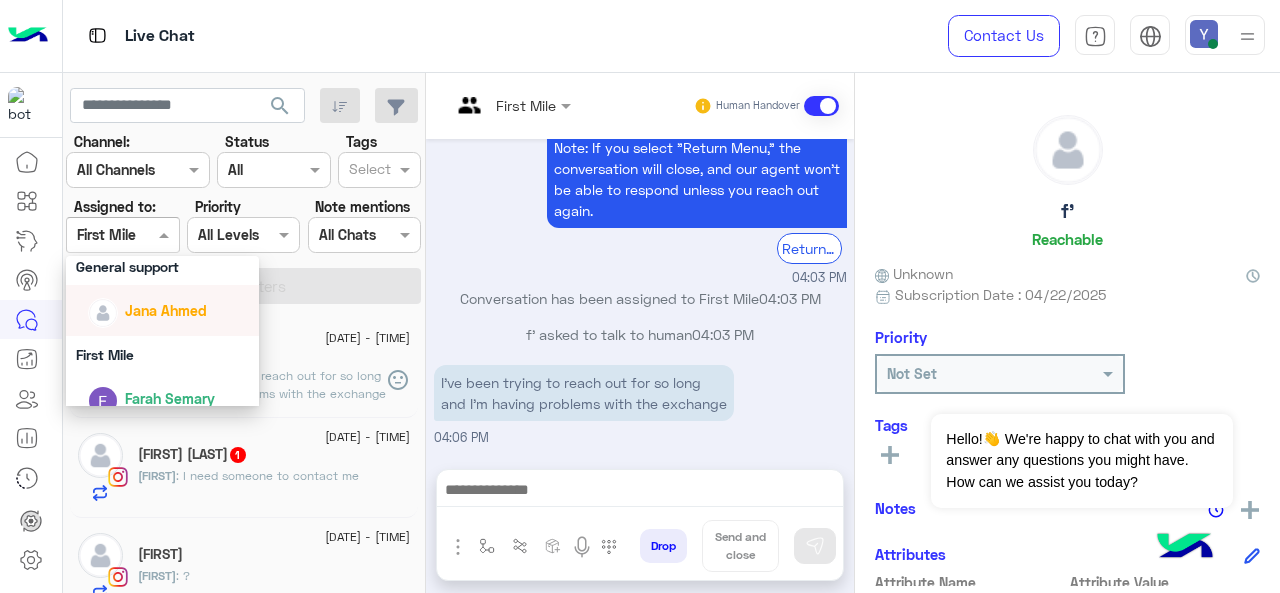 scroll, scrollTop: 286, scrollLeft: 0, axis: vertical 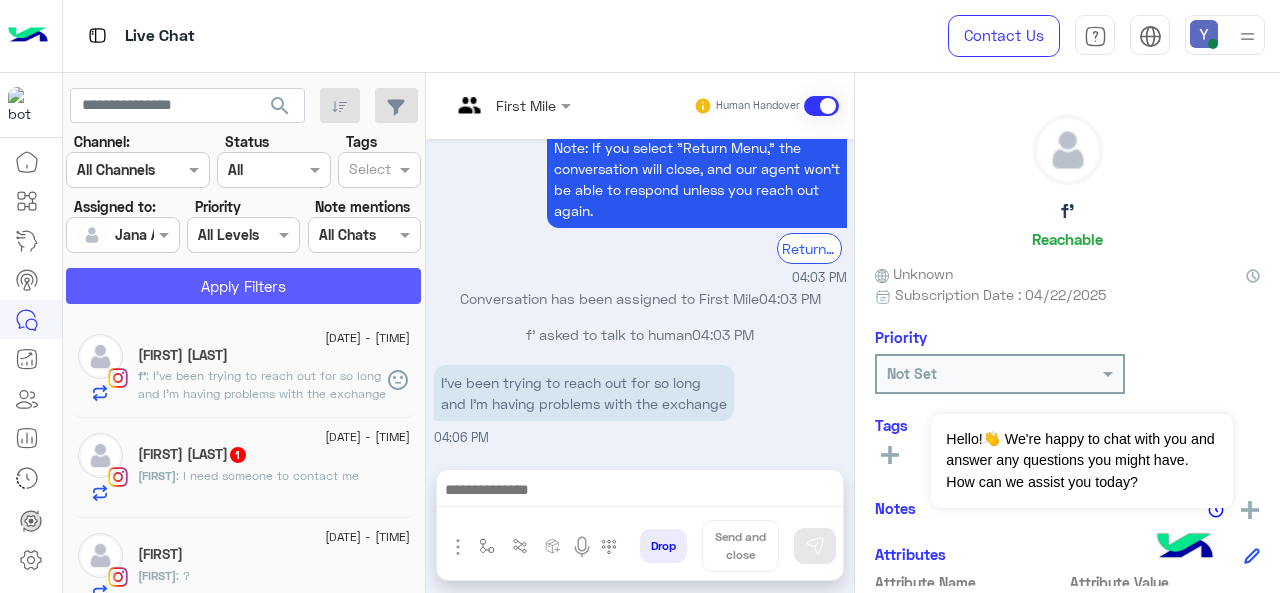 click on "Apply Filters" 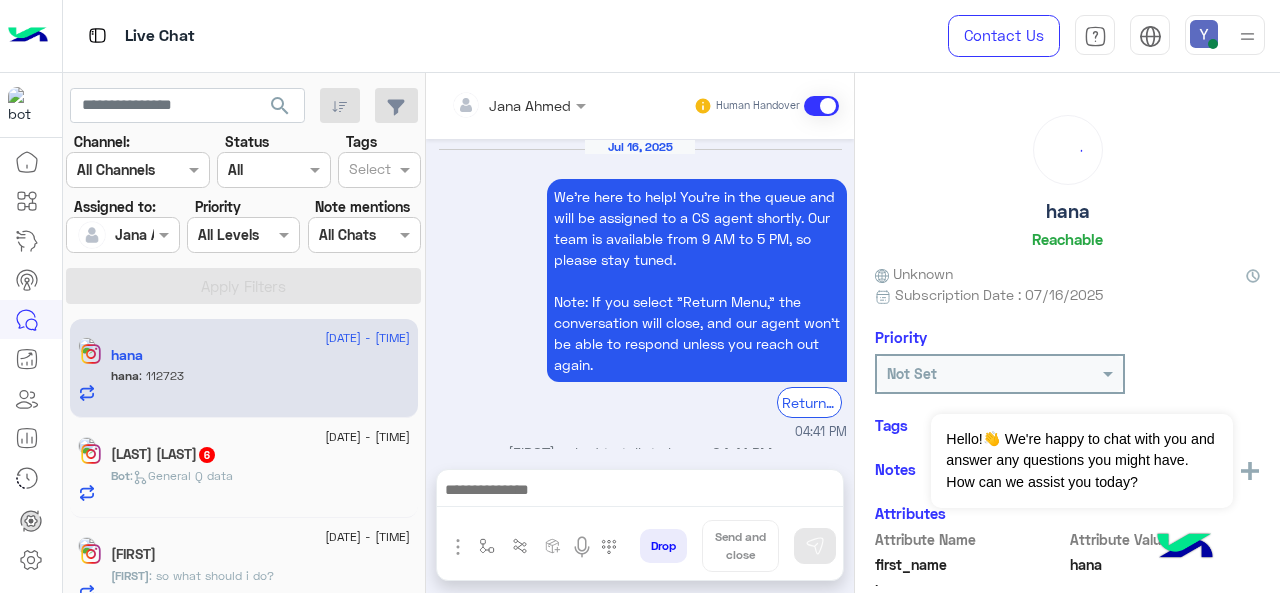 scroll, scrollTop: 552, scrollLeft: 0, axis: vertical 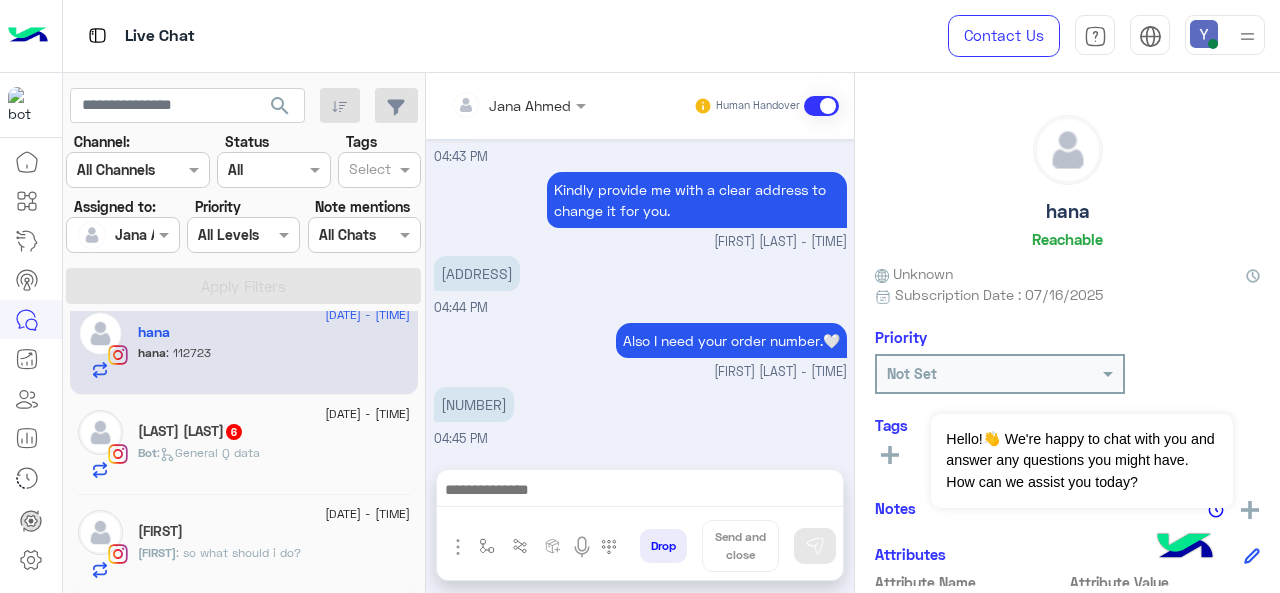 click at bounding box center [122, 234] 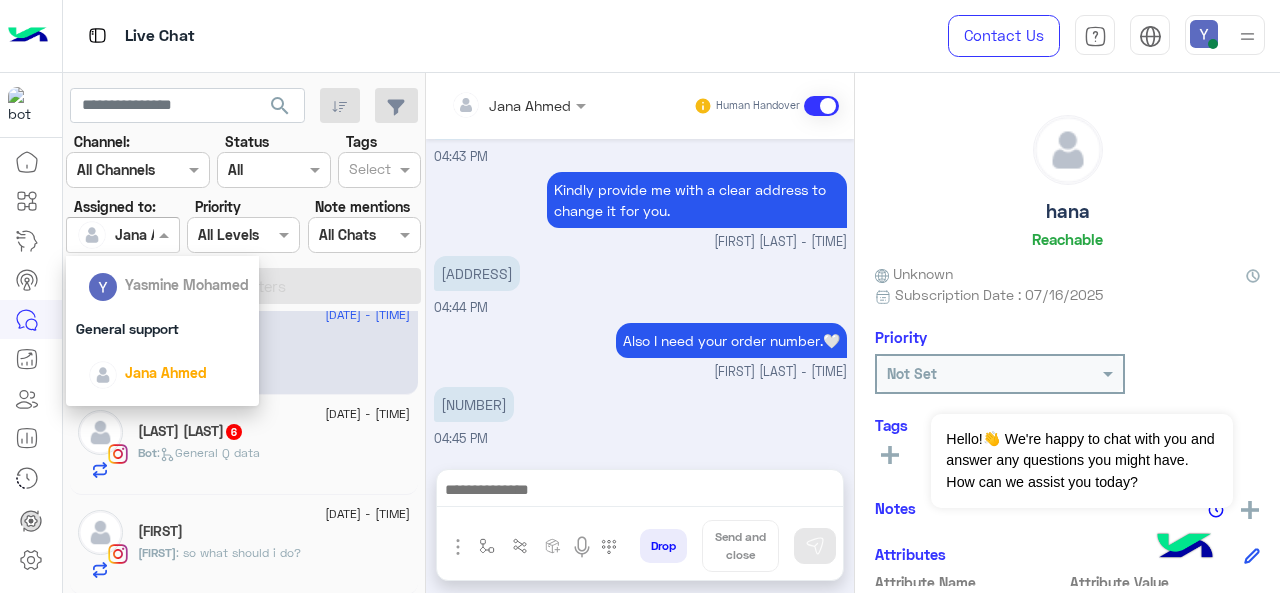 scroll, scrollTop: 226, scrollLeft: 0, axis: vertical 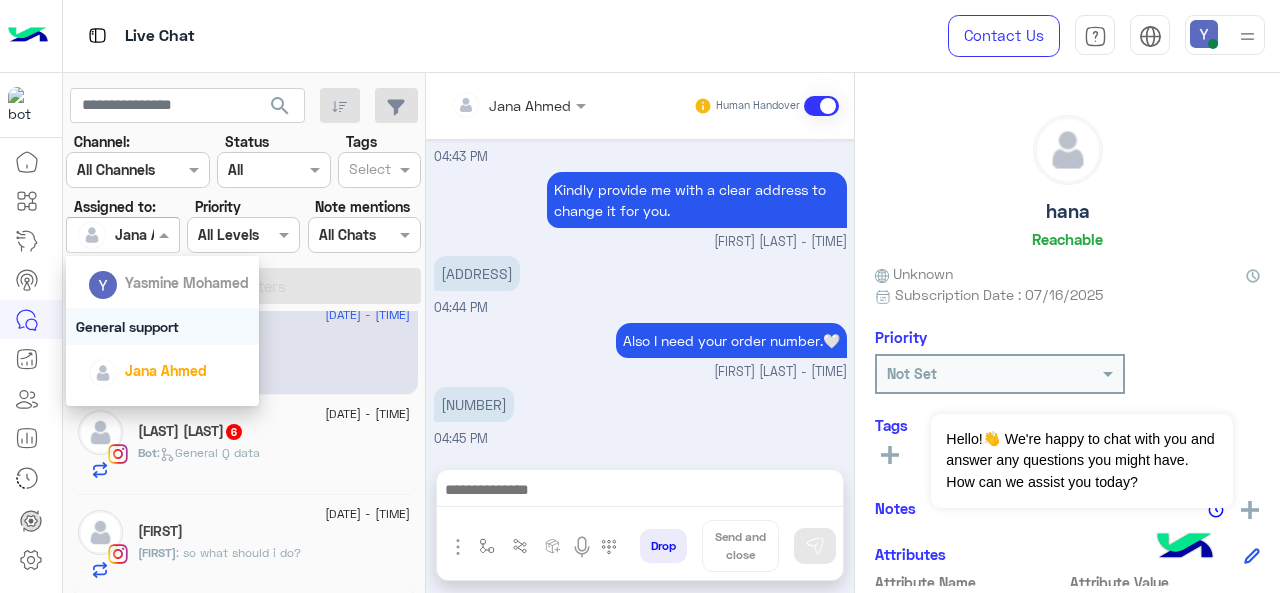 click on "General support" at bounding box center (163, 326) 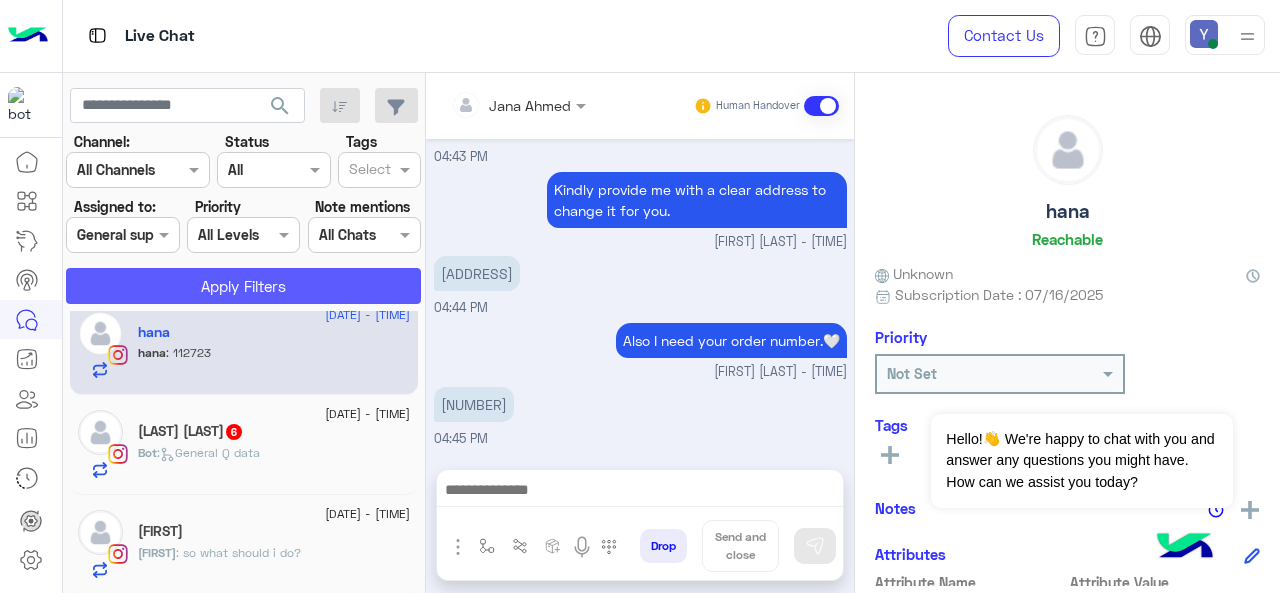 click on "Apply Filters" 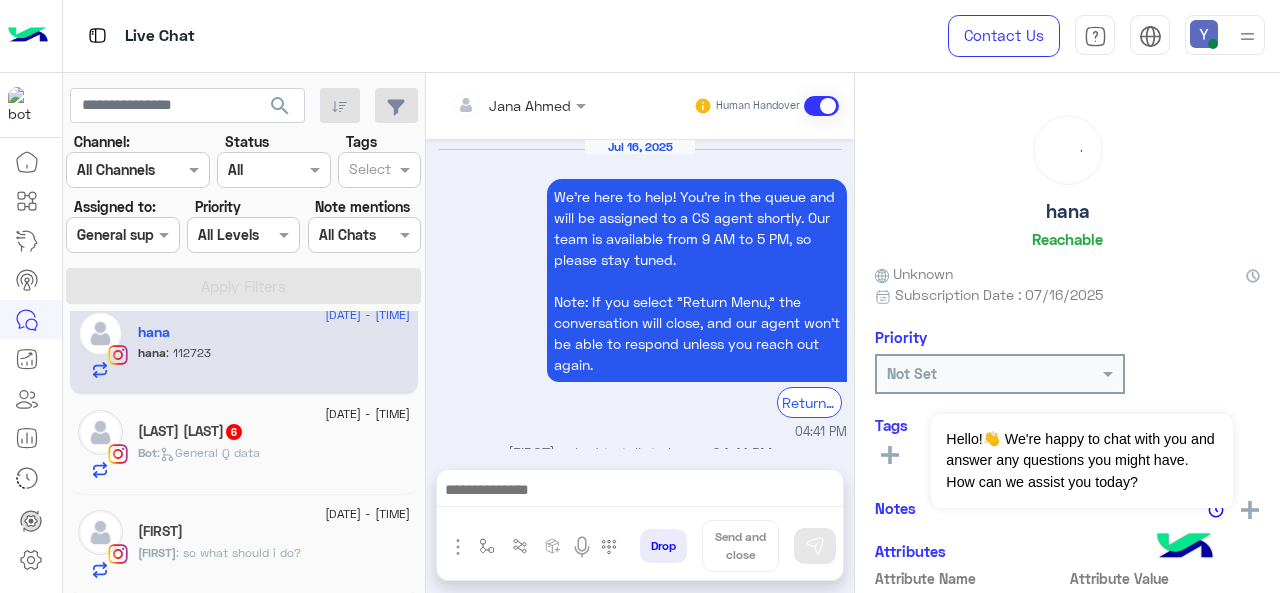 scroll, scrollTop: 552, scrollLeft: 0, axis: vertical 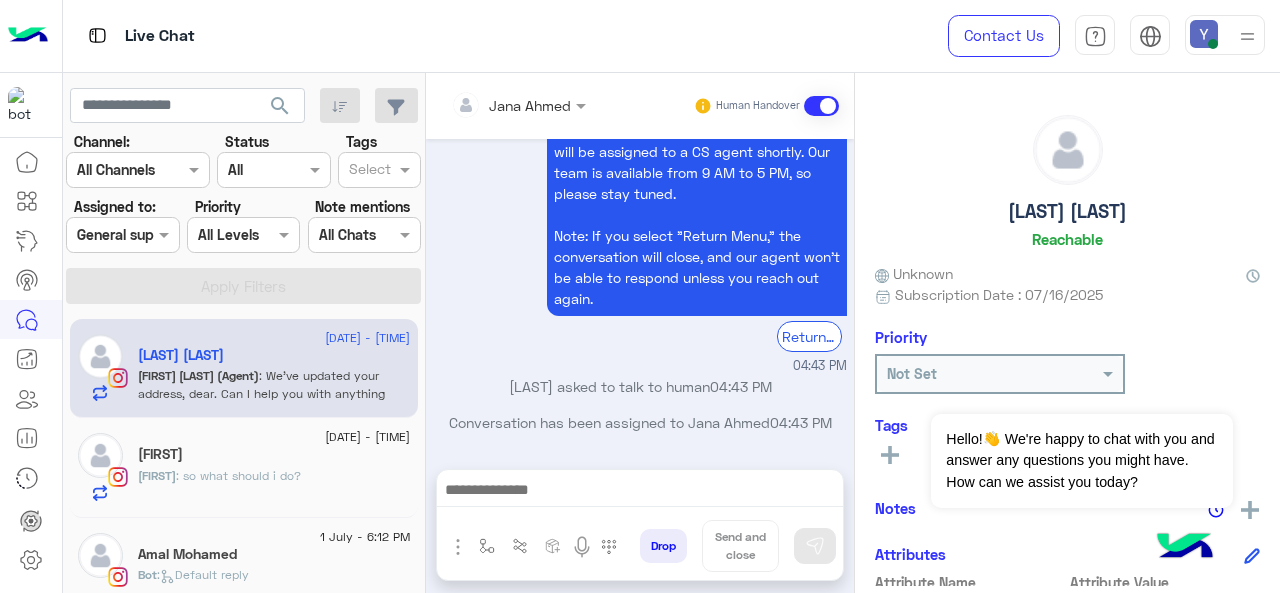 click on ": so what should i do?" 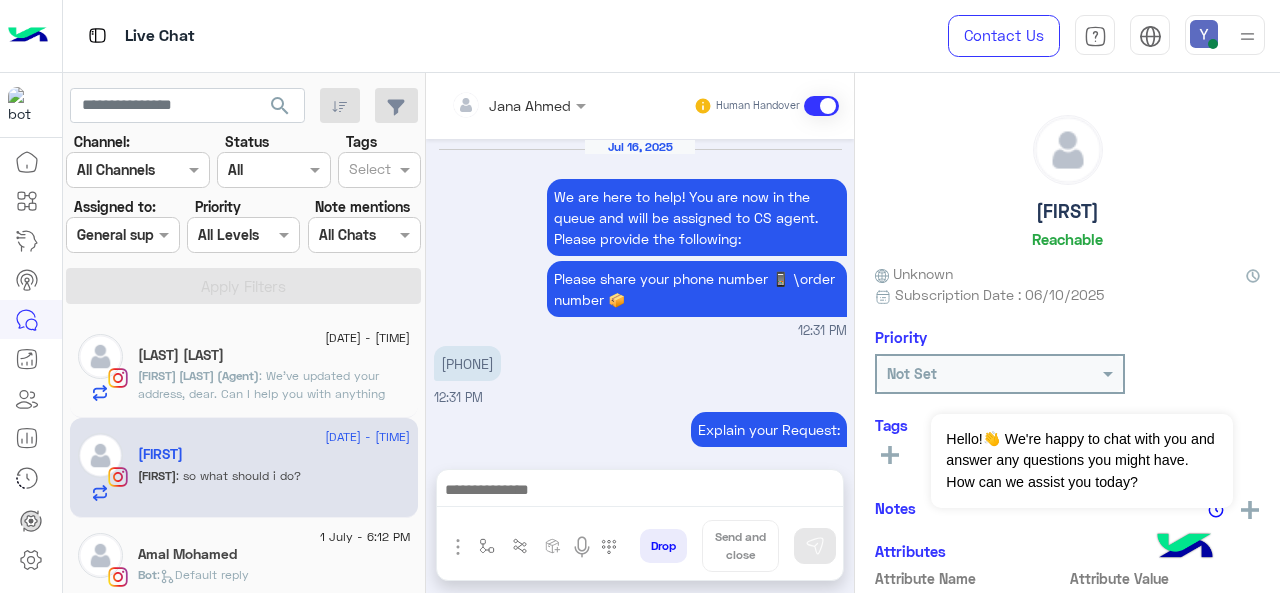 scroll, scrollTop: 722, scrollLeft: 0, axis: vertical 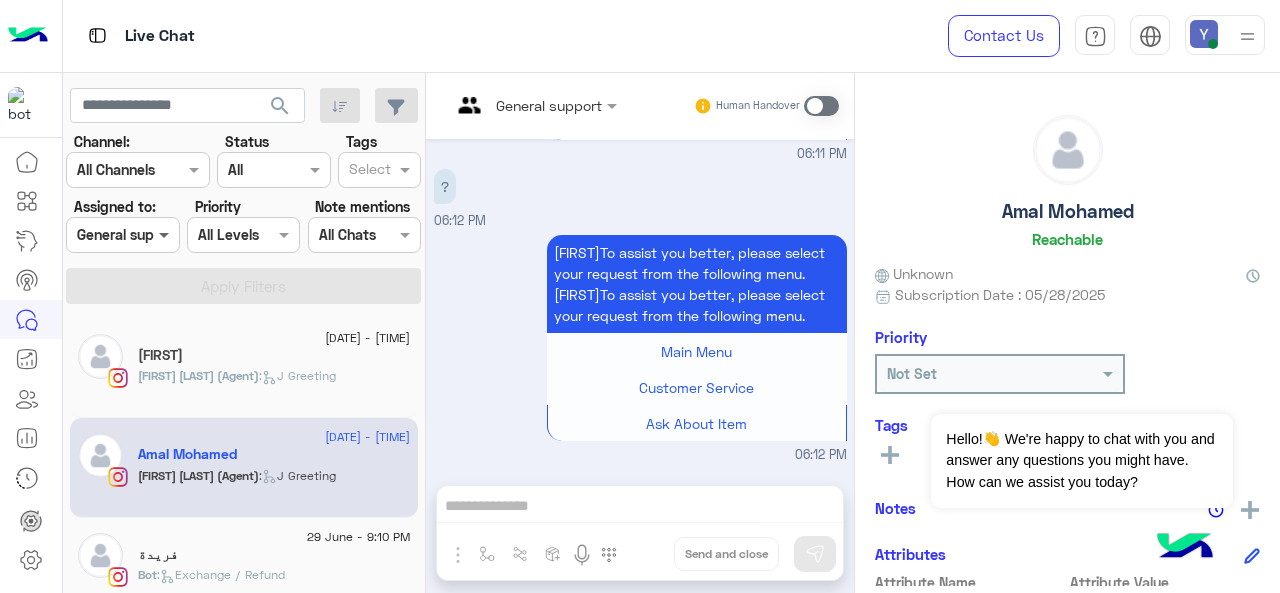 click at bounding box center (166, 234) 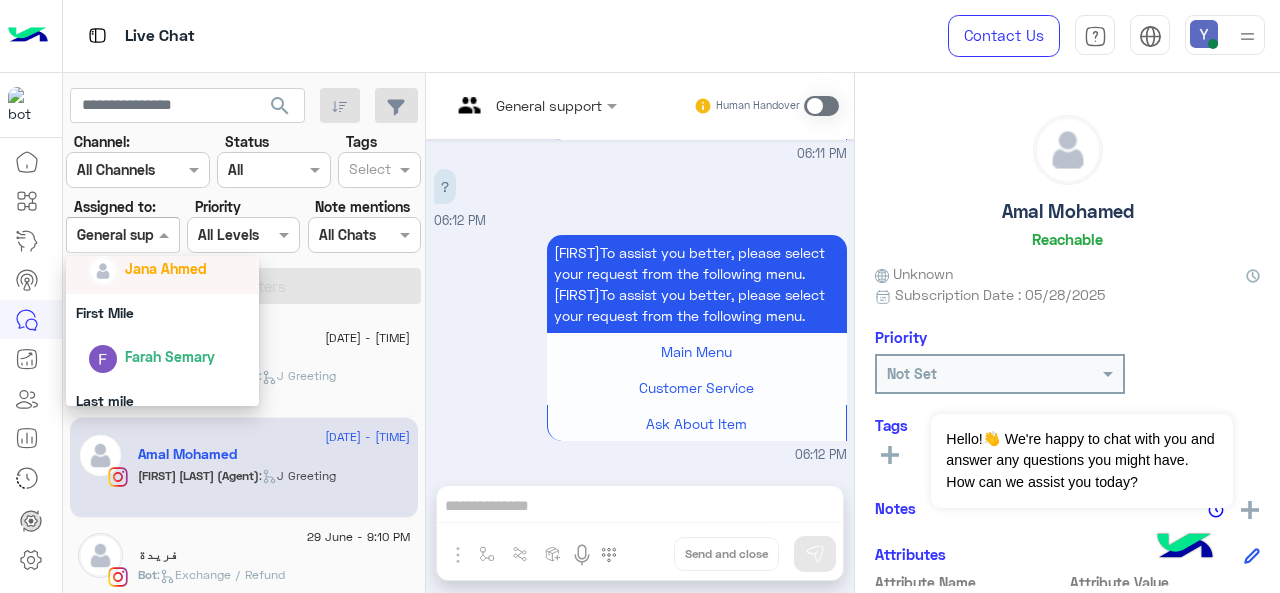 scroll, scrollTop: 329, scrollLeft: 0, axis: vertical 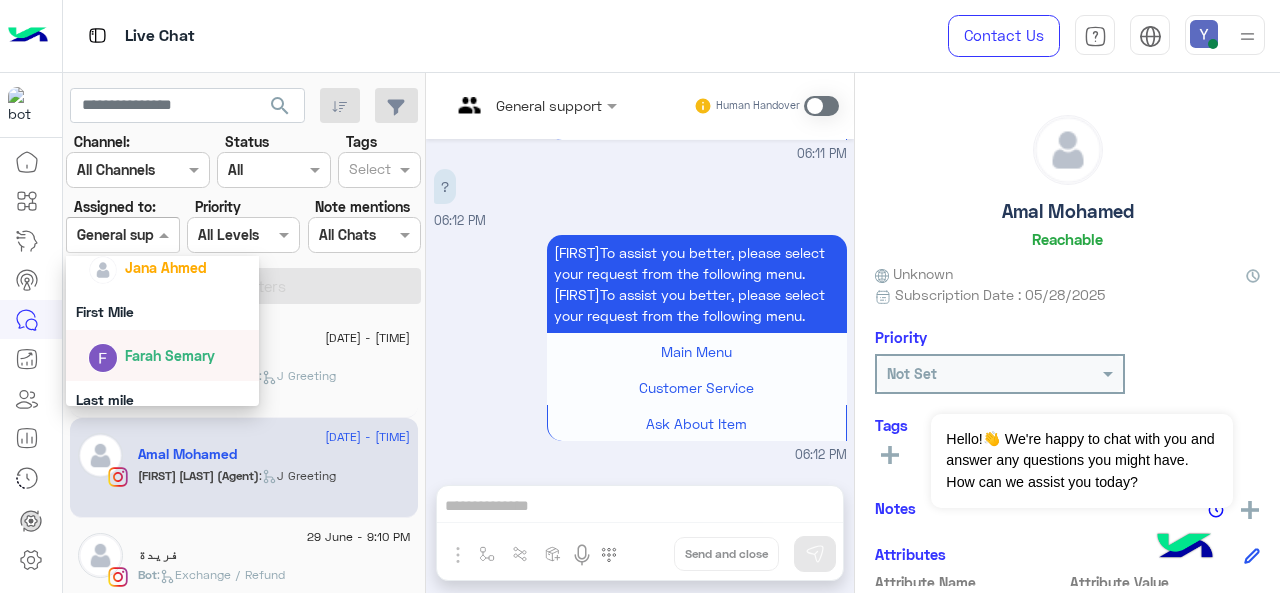 click on "Farah Semary" at bounding box center [170, 355] 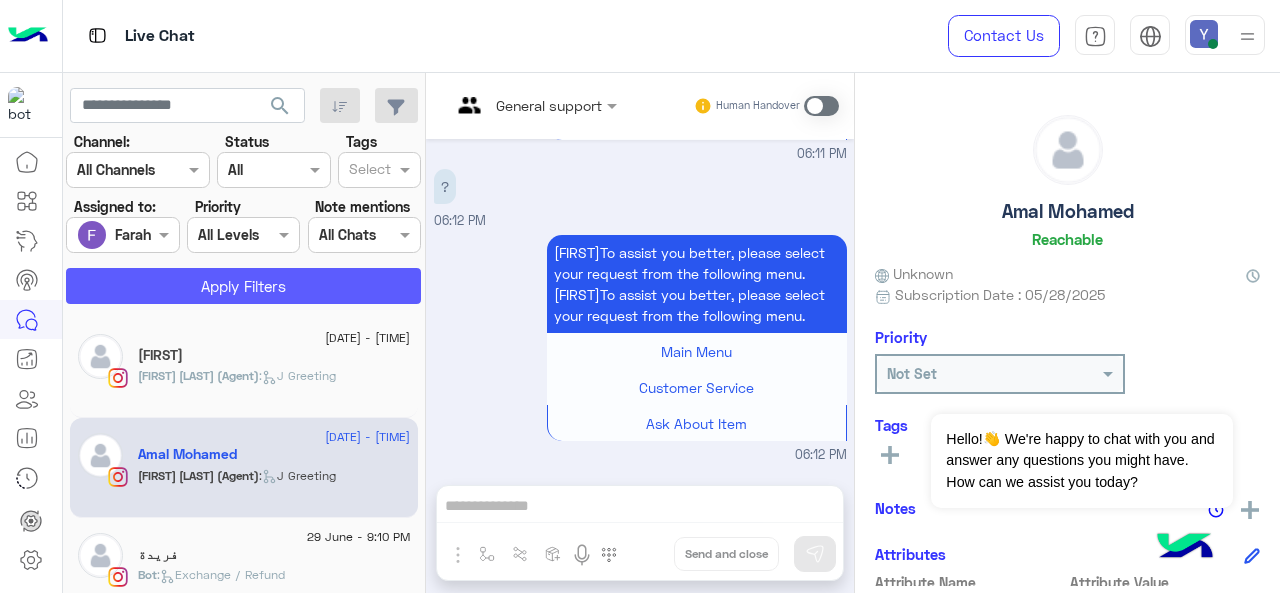 click on "Apply Filters" 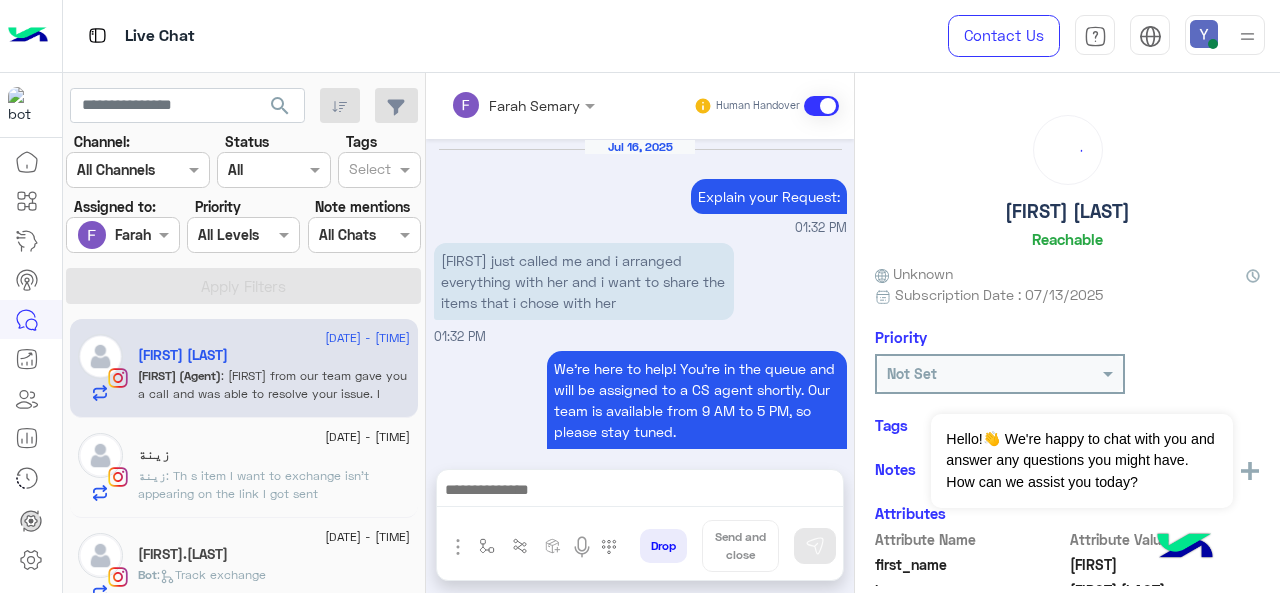 scroll, scrollTop: 1130, scrollLeft: 0, axis: vertical 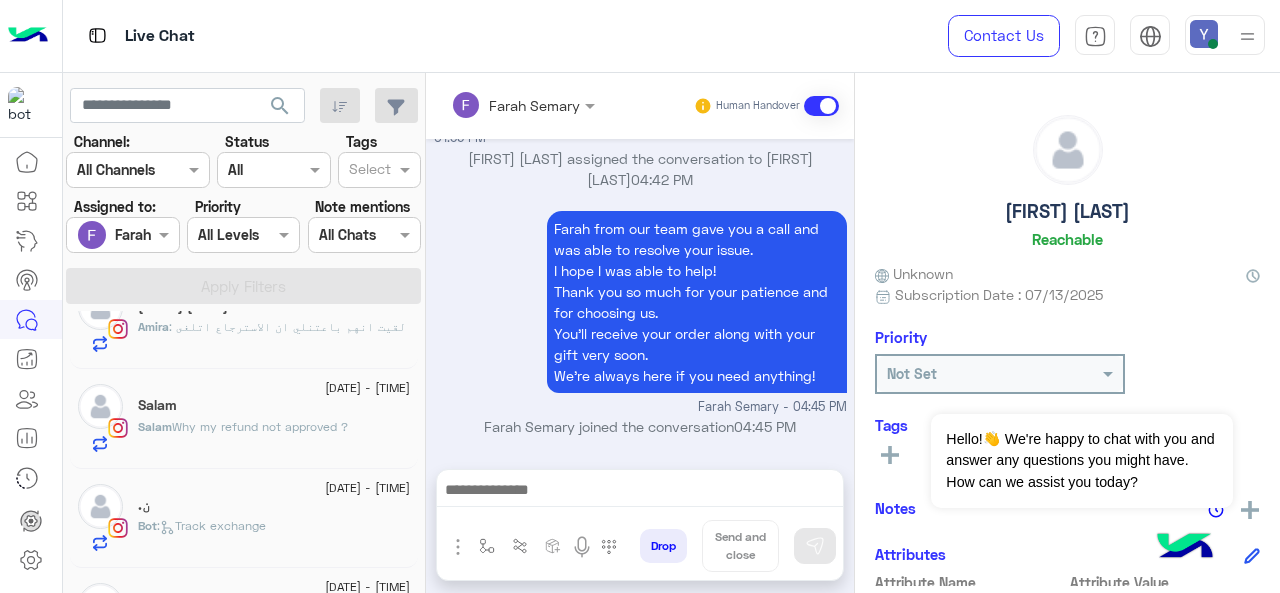 click on "Salam : Why my refund not approved ?" 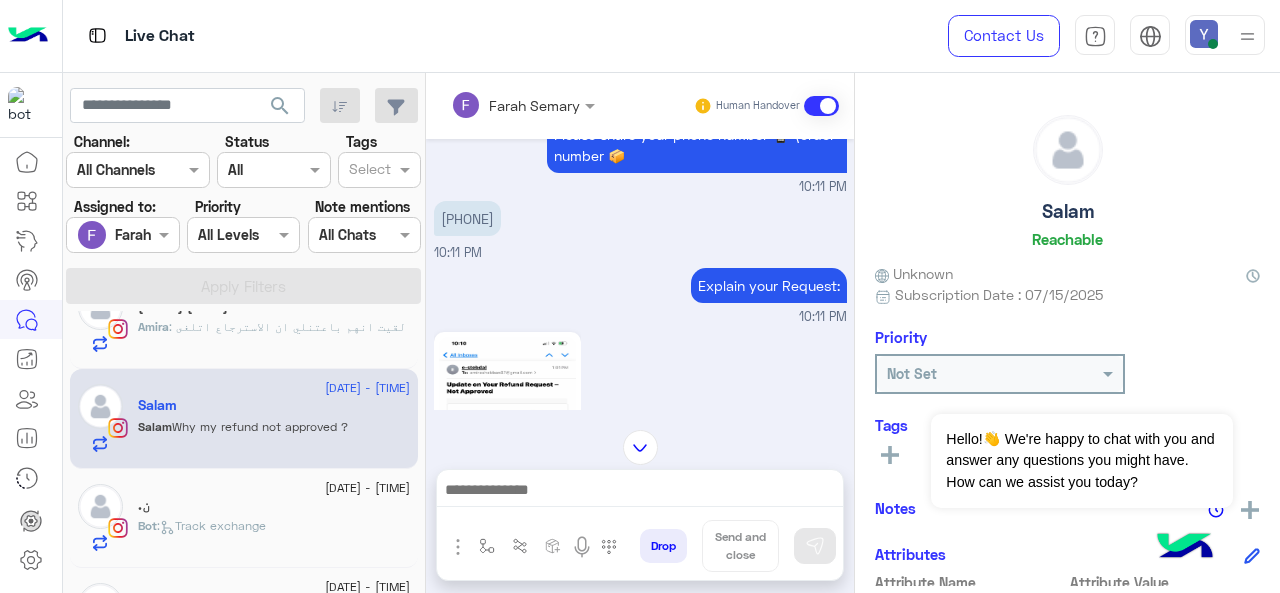 scroll, scrollTop: 210, scrollLeft: 0, axis: vertical 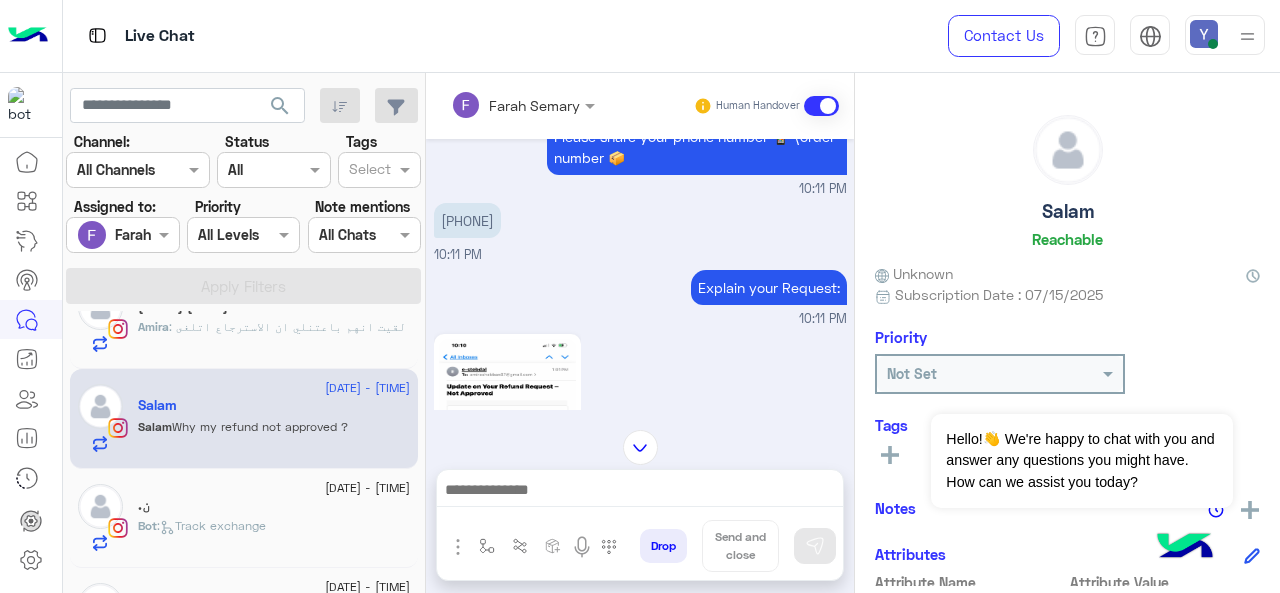 click on "[PHONE]" at bounding box center (467, 220) 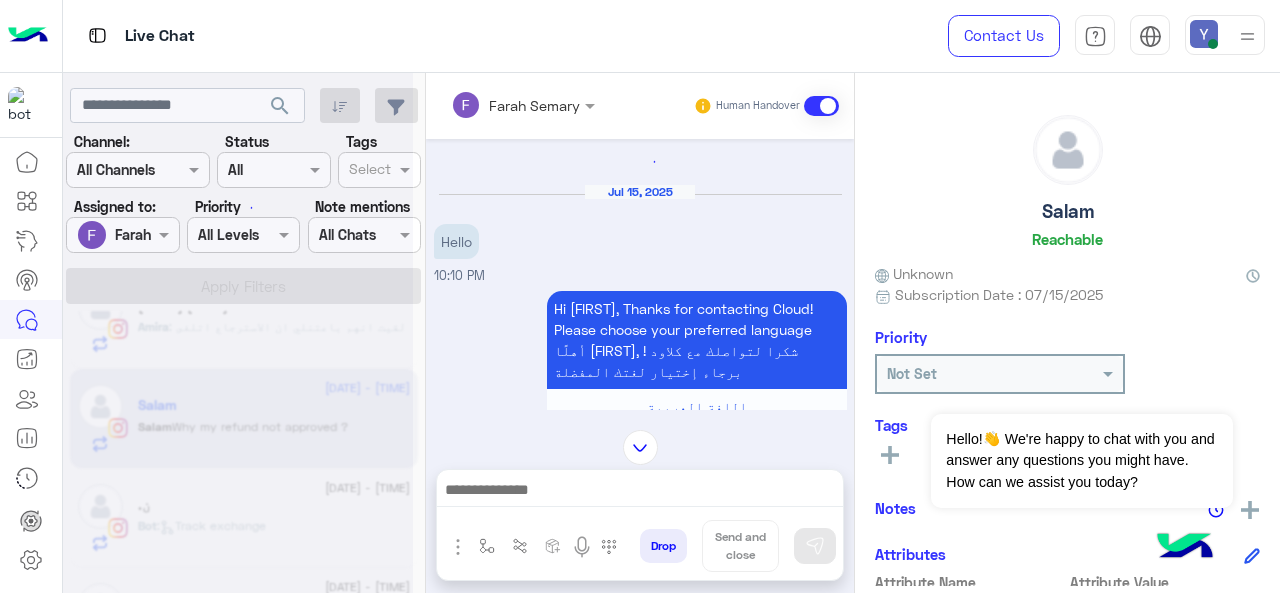 scroll, scrollTop: 0, scrollLeft: 0, axis: both 